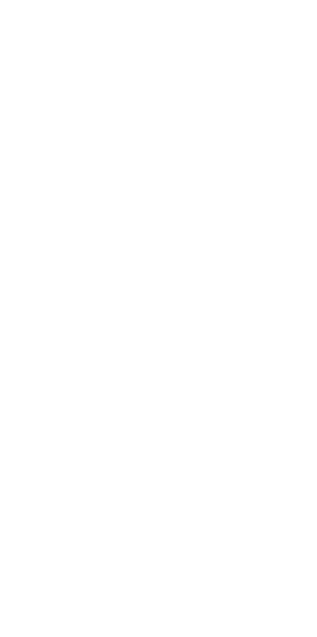 scroll, scrollTop: 0, scrollLeft: 0, axis: both 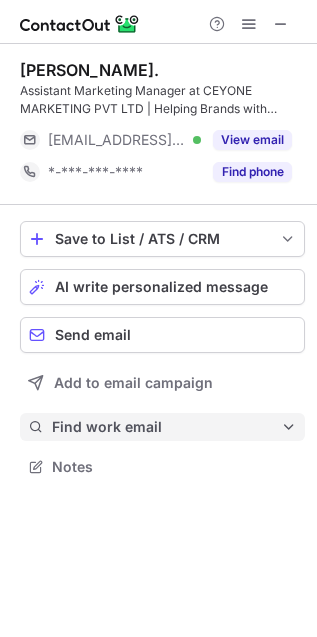 click on "Find work email" at bounding box center (166, 427) 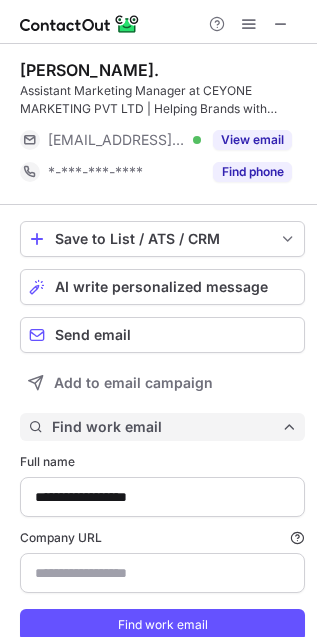 scroll, scrollTop: 11, scrollLeft: 10, axis: both 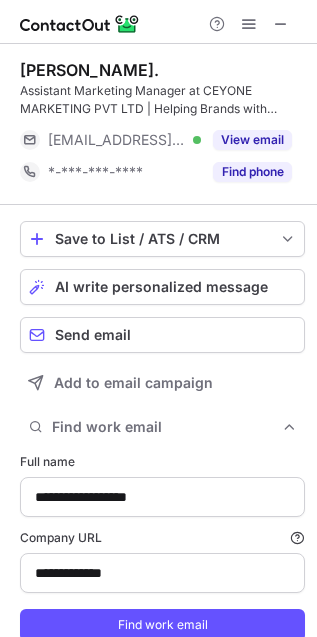 type on "**********" 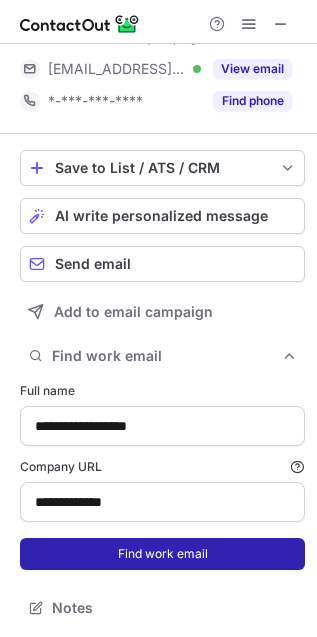 click on "Find work email" at bounding box center [162, 554] 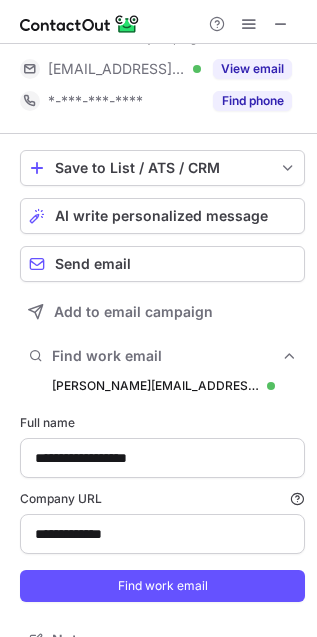 scroll, scrollTop: 10, scrollLeft: 10, axis: both 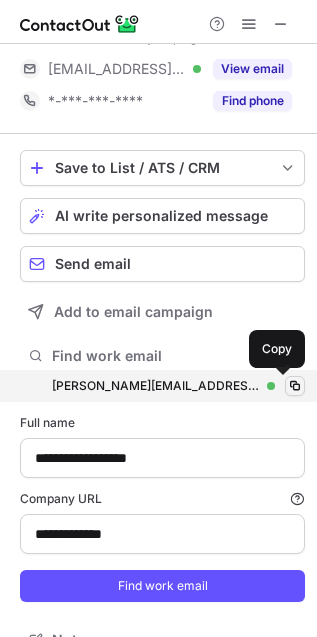 click at bounding box center (295, 386) 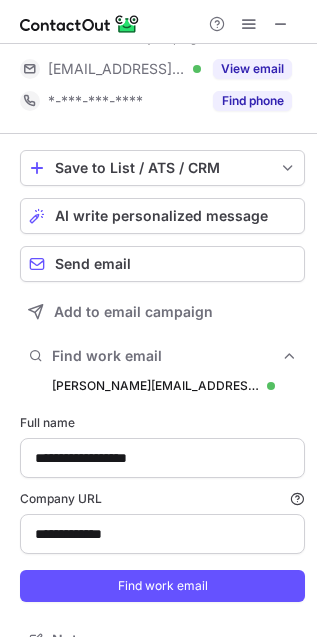 type 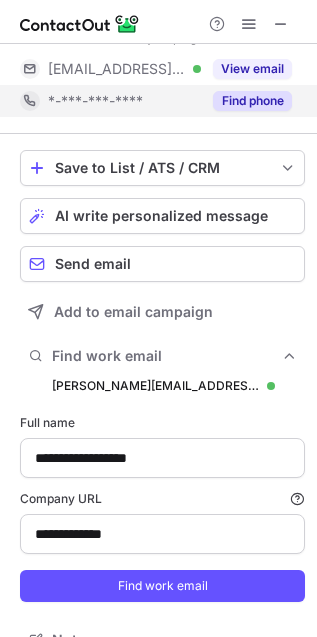 click on "Find phone" at bounding box center [252, 101] 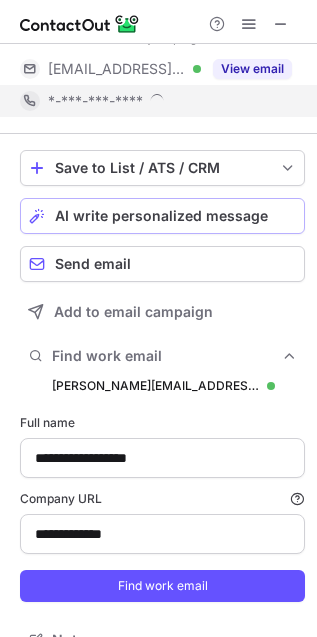 scroll, scrollTop: 0, scrollLeft: 0, axis: both 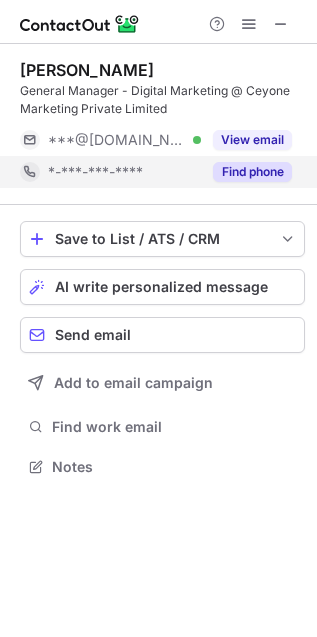 click on "Find phone" at bounding box center (252, 172) 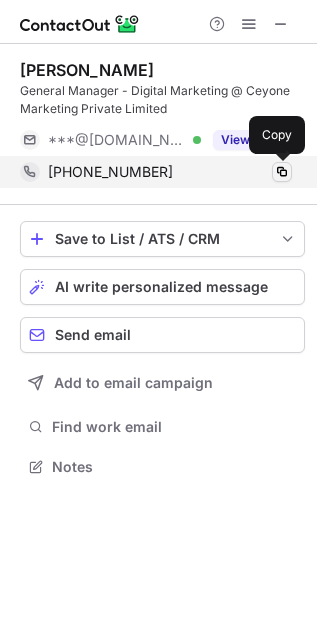 click at bounding box center (282, 172) 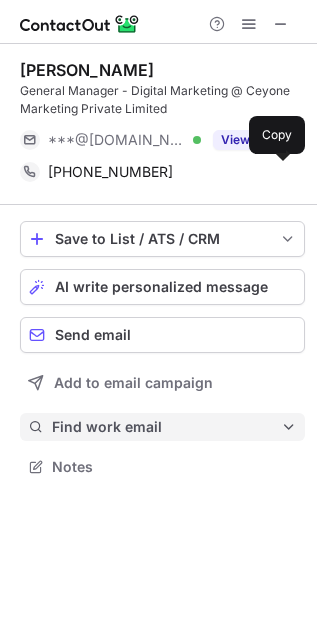 click on "Find work email" at bounding box center (166, 427) 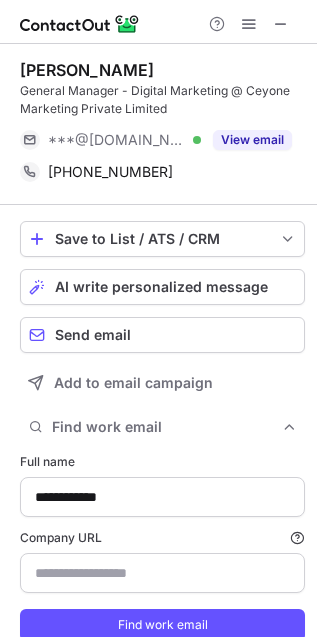 type on "**********" 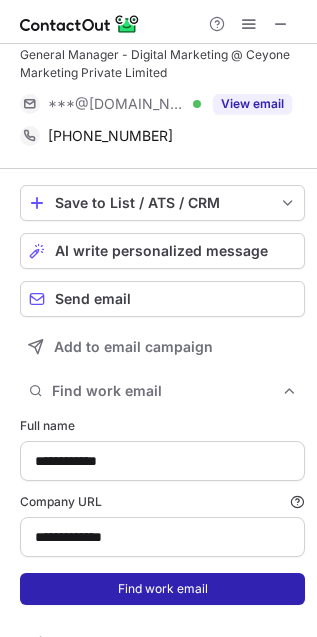 scroll, scrollTop: 71, scrollLeft: 0, axis: vertical 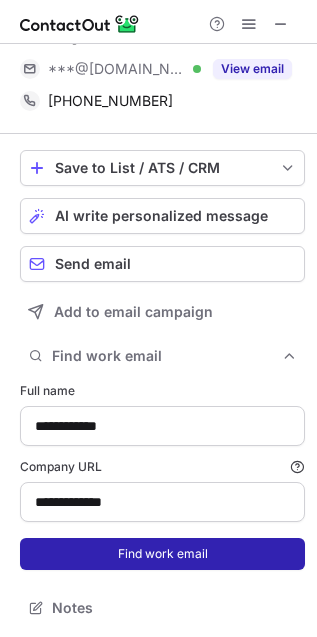 click on "Find work email" at bounding box center [162, 554] 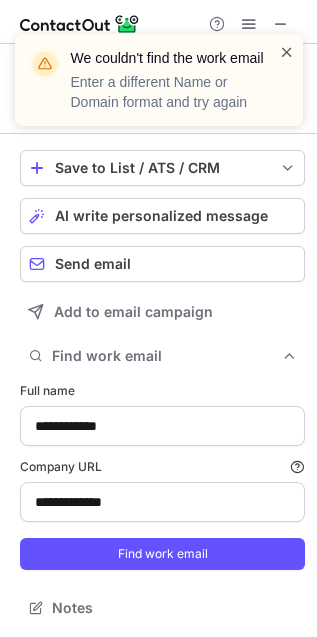 click at bounding box center [287, 52] 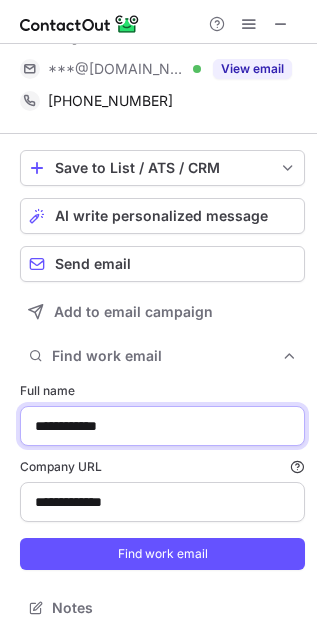 click on "**********" at bounding box center [162, 426] 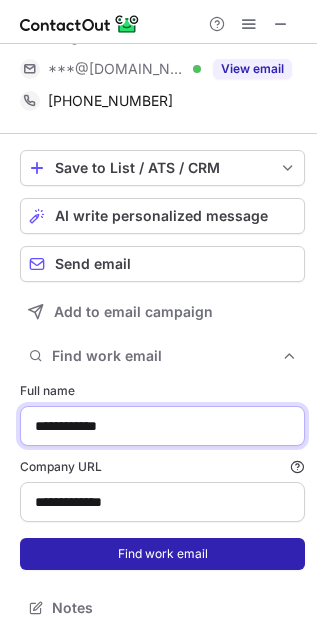type on "**********" 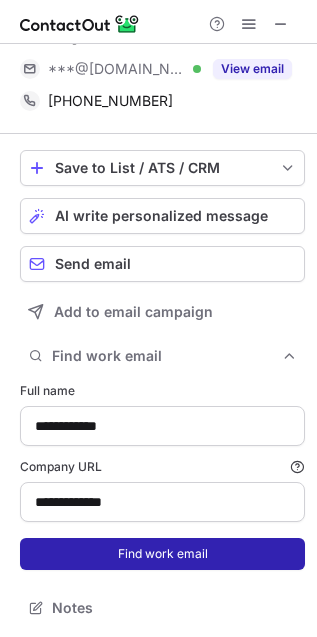click on "Find work email" at bounding box center [162, 554] 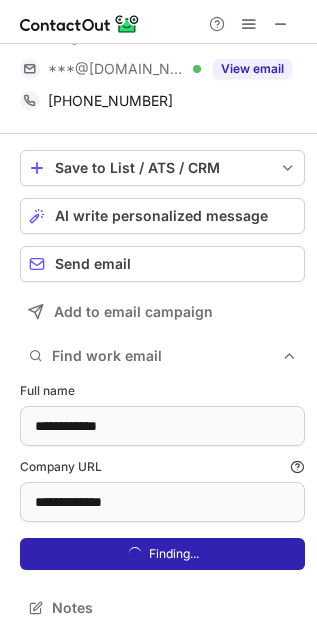 scroll, scrollTop: 10, scrollLeft: 10, axis: both 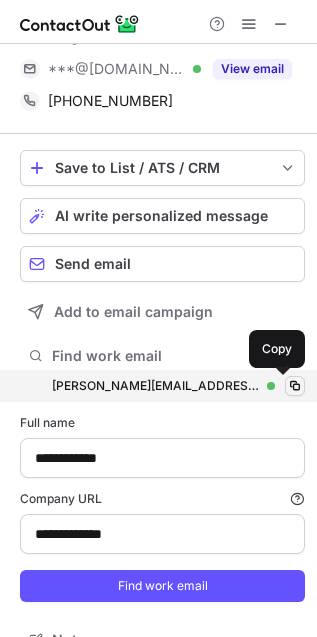 click at bounding box center [295, 386] 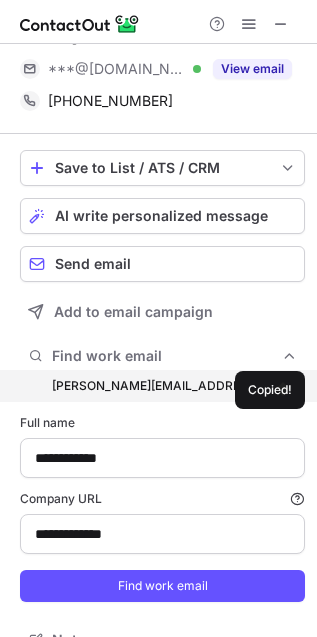 type 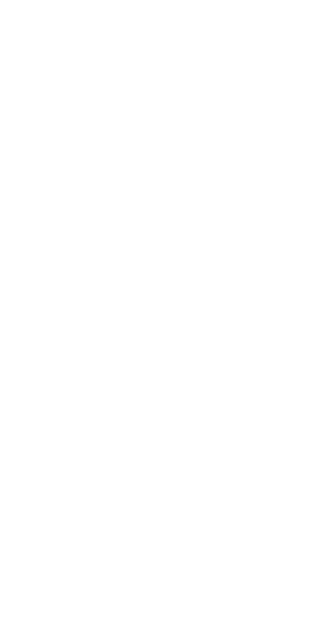 scroll, scrollTop: 0, scrollLeft: 0, axis: both 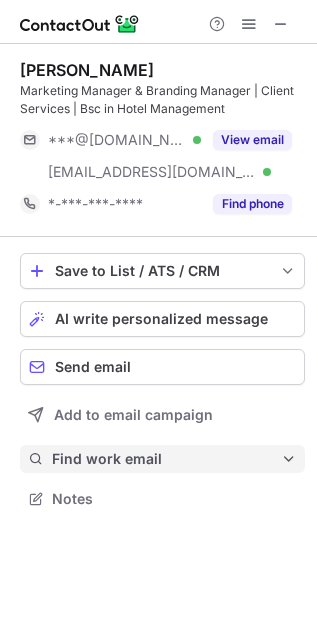 click on "Find work email" at bounding box center [166, 459] 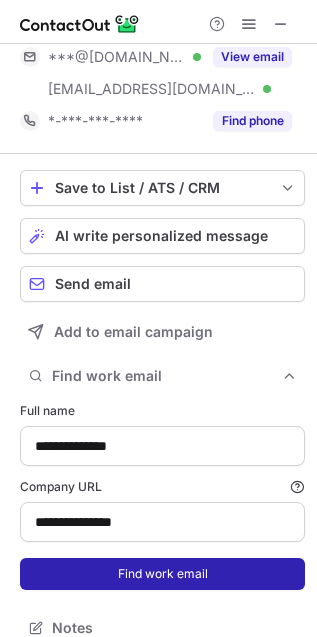 scroll, scrollTop: 103, scrollLeft: 0, axis: vertical 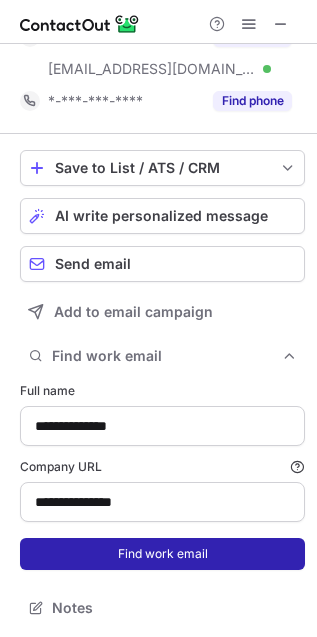 click on "Find work email" at bounding box center (162, 554) 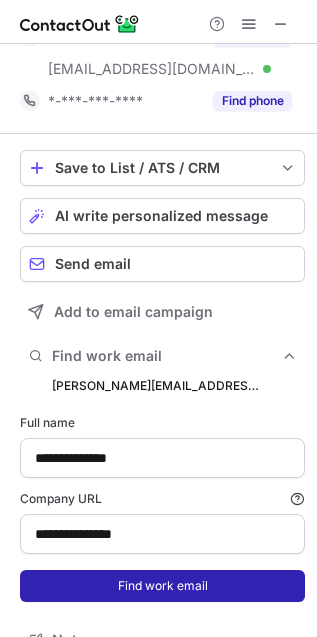 scroll, scrollTop: 10, scrollLeft: 10, axis: both 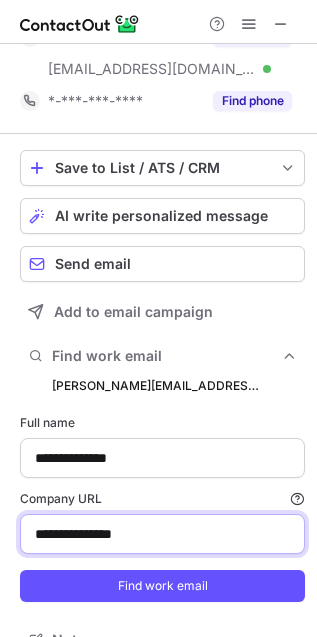 click on "**********" at bounding box center (162, 534) 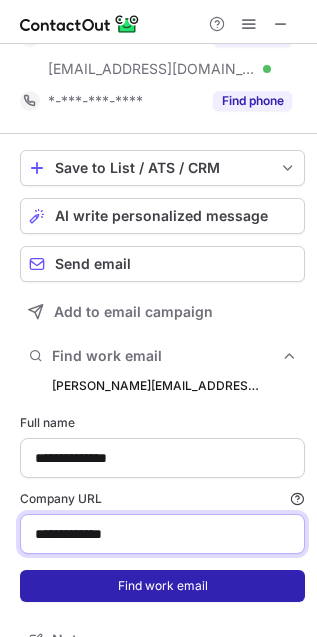 type on "**********" 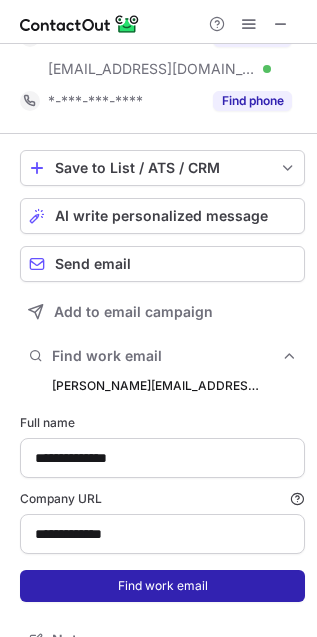 click on "Find work email" at bounding box center (162, 586) 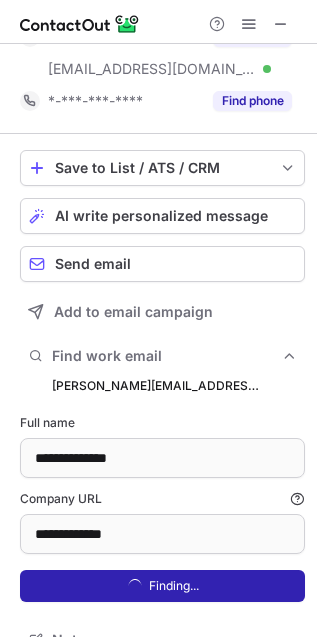 scroll, scrollTop: 10, scrollLeft: 10, axis: both 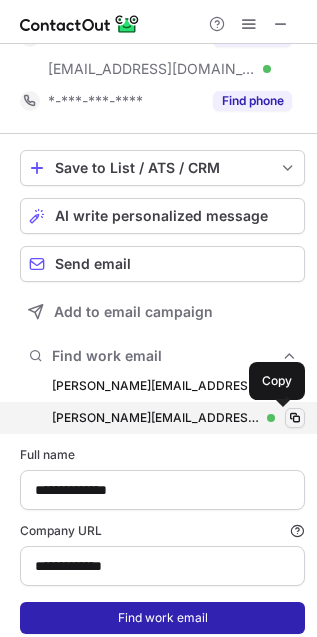 click at bounding box center [295, 418] 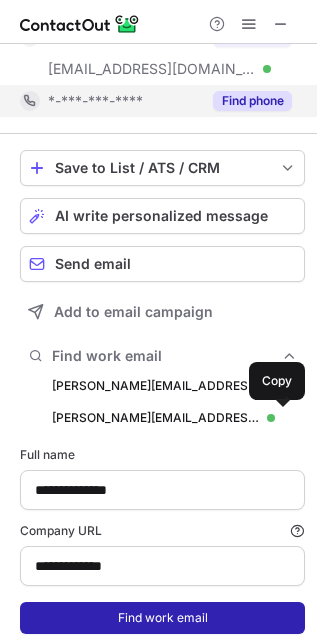 click on "Find phone" at bounding box center [252, 101] 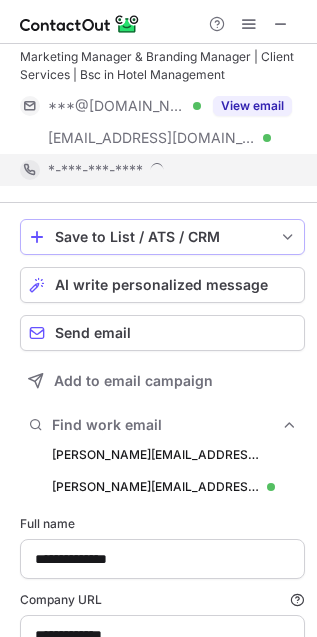 scroll, scrollTop: 0, scrollLeft: 0, axis: both 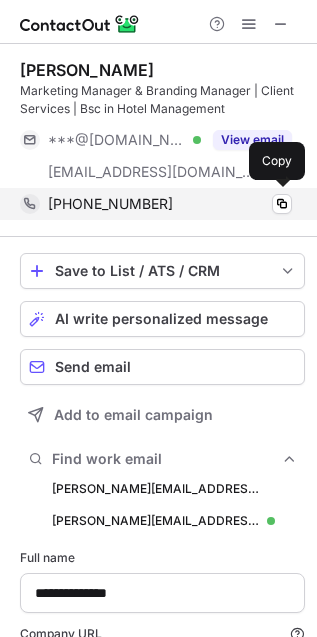 click on "+918897704181 Copy" at bounding box center [156, 204] 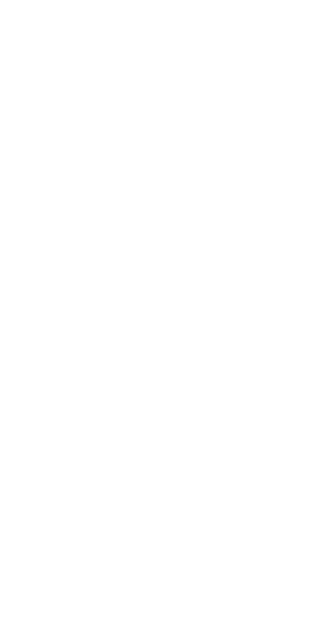 scroll, scrollTop: 0, scrollLeft: 0, axis: both 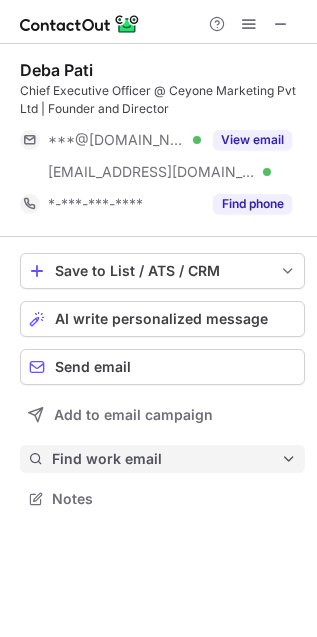click on "Find work email" at bounding box center [166, 459] 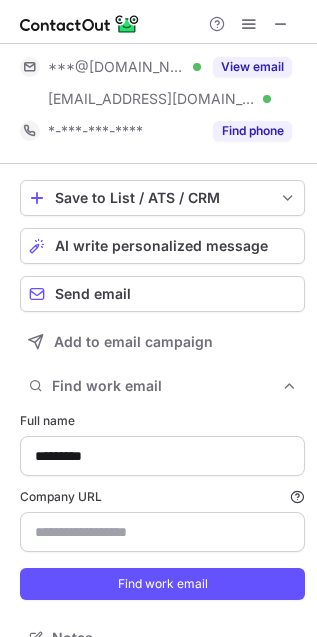 type on "**********" 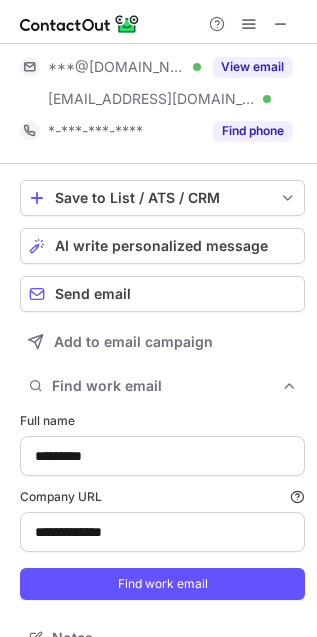 scroll, scrollTop: 103, scrollLeft: 0, axis: vertical 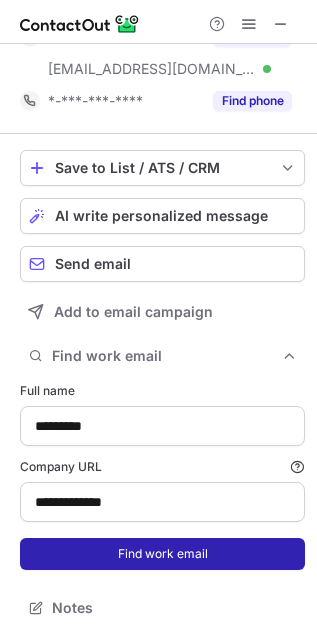 click on "Find work email" at bounding box center (162, 554) 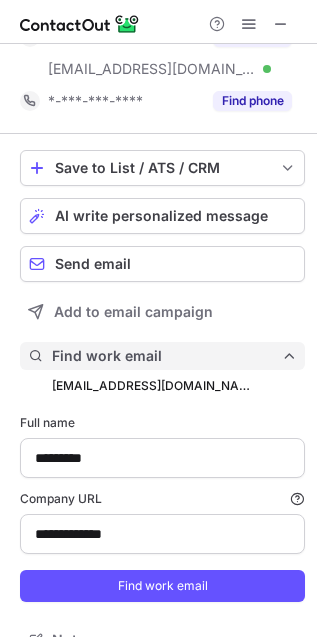 scroll, scrollTop: 10, scrollLeft: 10, axis: both 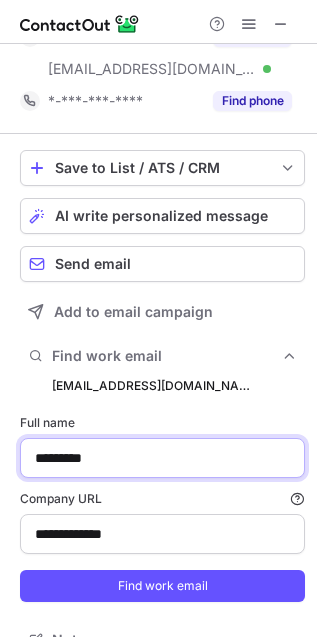 drag, startPoint x: -15, startPoint y: 476, endPoint x: -42, endPoint y: 481, distance: 27.45906 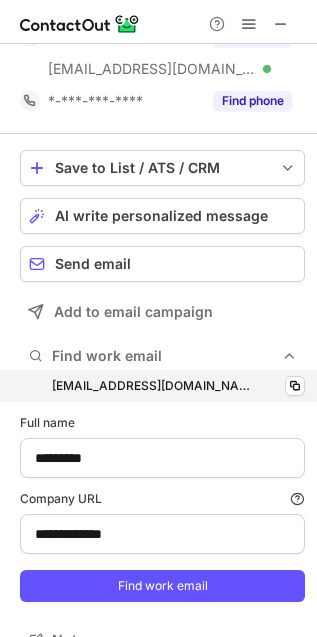 click on "deba@theceyone.com deba@theceyone.com Copy" at bounding box center (162, 386) 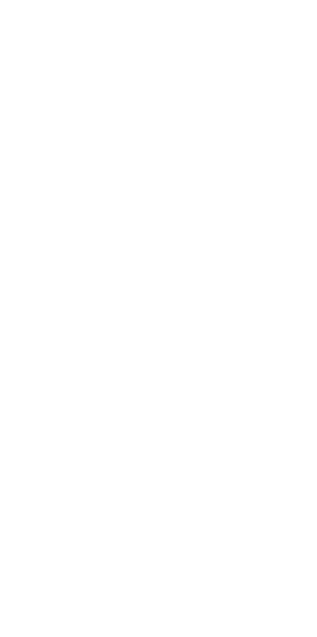 scroll, scrollTop: 0, scrollLeft: 0, axis: both 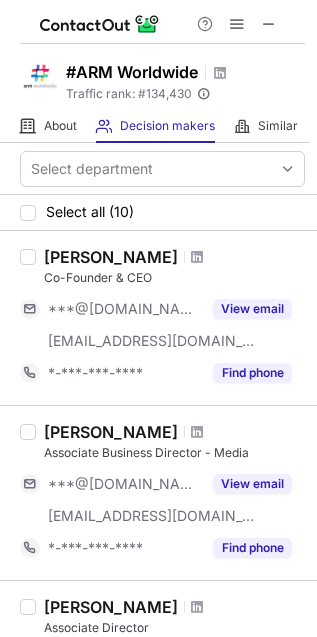 click at bounding box center (269, 24) 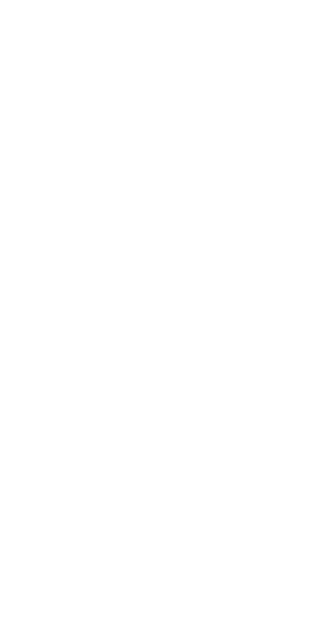 scroll, scrollTop: 0, scrollLeft: 0, axis: both 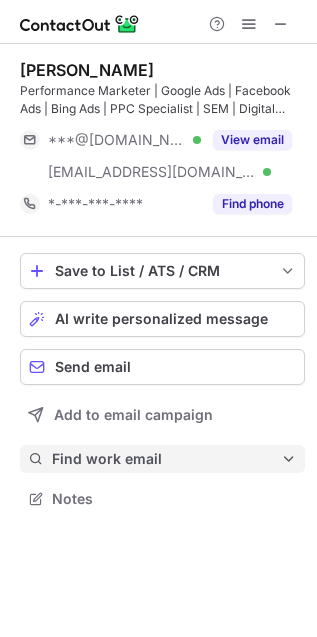 click on "Find work email" at bounding box center (166, 459) 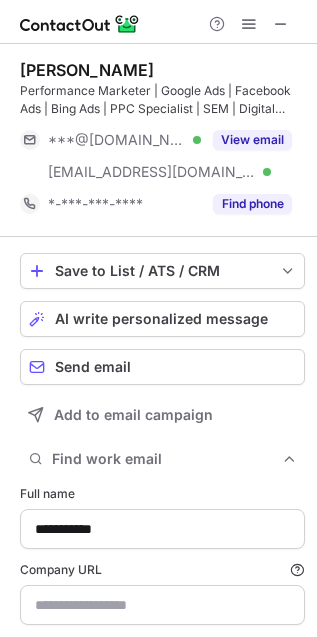 scroll, scrollTop: 10, scrollLeft: 10, axis: both 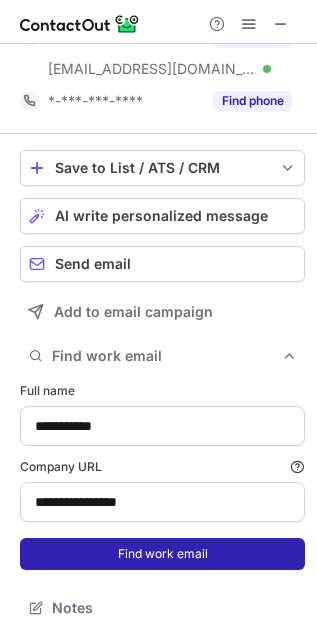 click on "Find work email" at bounding box center (162, 554) 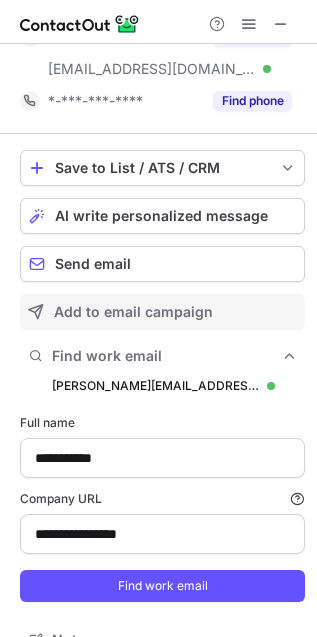scroll, scrollTop: 10, scrollLeft: 10, axis: both 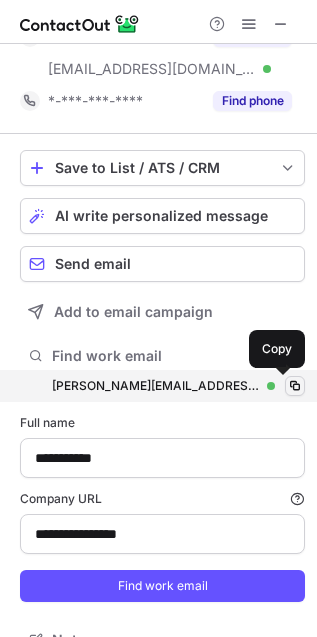 click at bounding box center (295, 386) 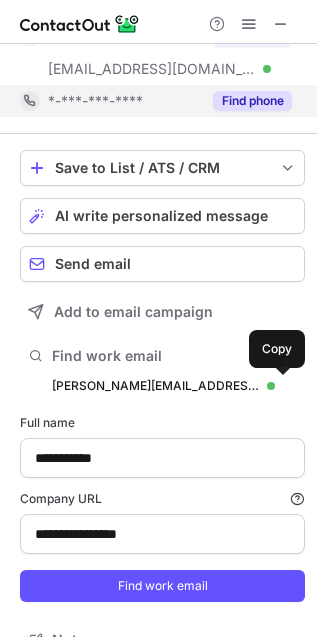 click on "Find phone" at bounding box center (252, 101) 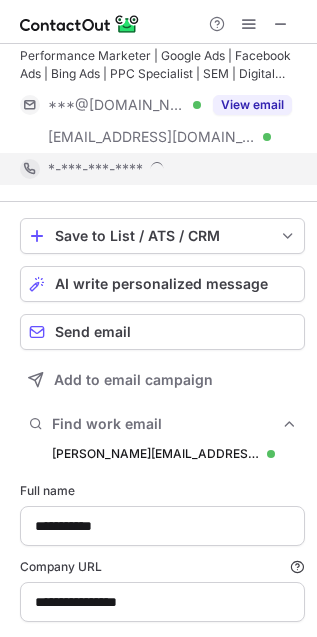 scroll, scrollTop: 0, scrollLeft: 0, axis: both 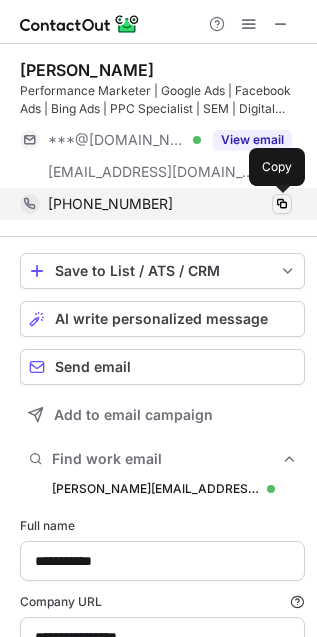 click at bounding box center (282, 204) 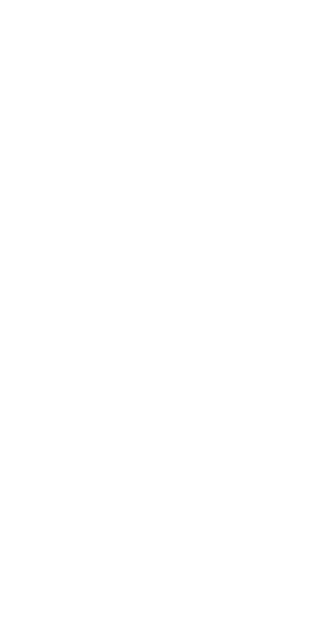 scroll, scrollTop: 0, scrollLeft: 0, axis: both 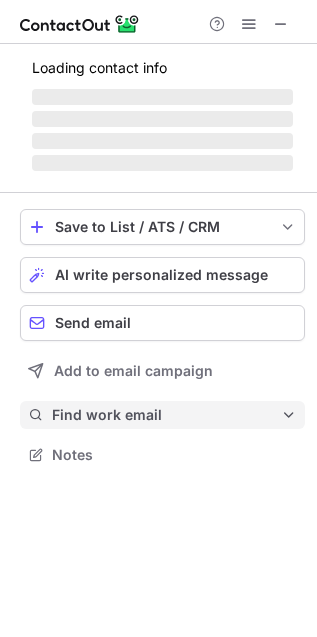 click on "Find work email" at bounding box center (166, 415) 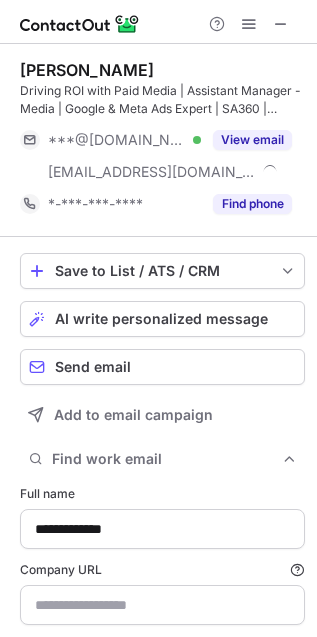 scroll, scrollTop: 10, scrollLeft: 10, axis: both 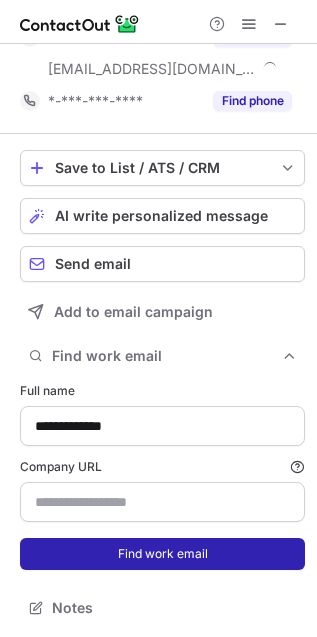 type on "**********" 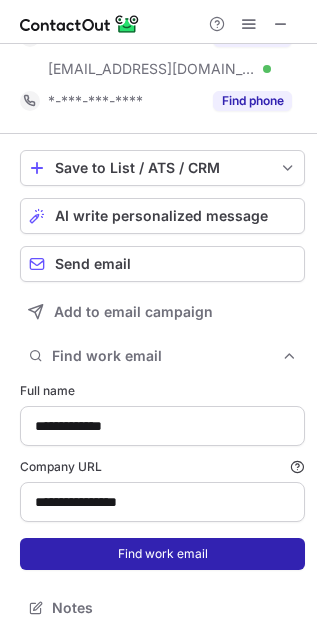 click on "Find work email" at bounding box center [162, 554] 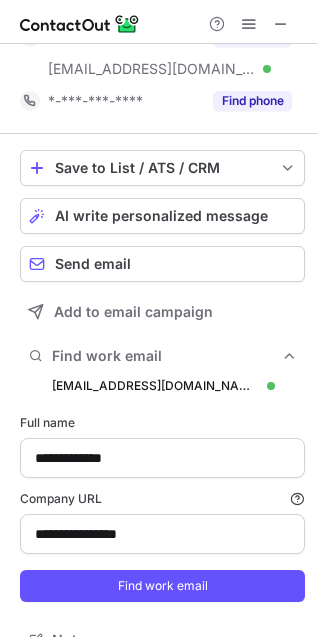 scroll, scrollTop: 10, scrollLeft: 10, axis: both 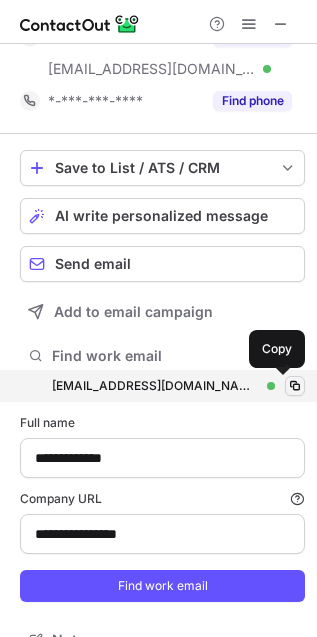 click at bounding box center (295, 386) 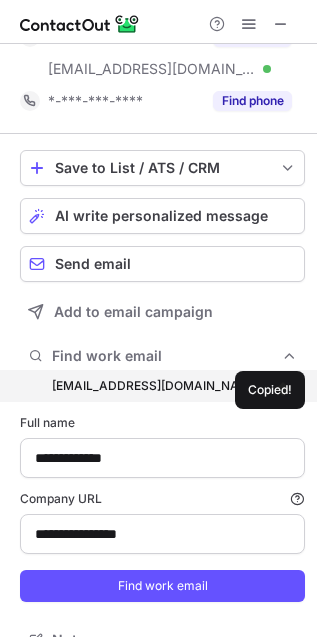 type 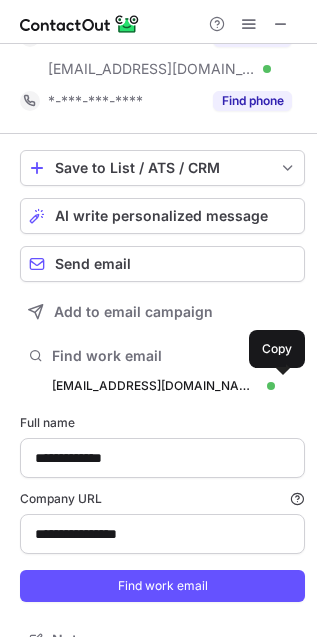 scroll, scrollTop: 0, scrollLeft: 0, axis: both 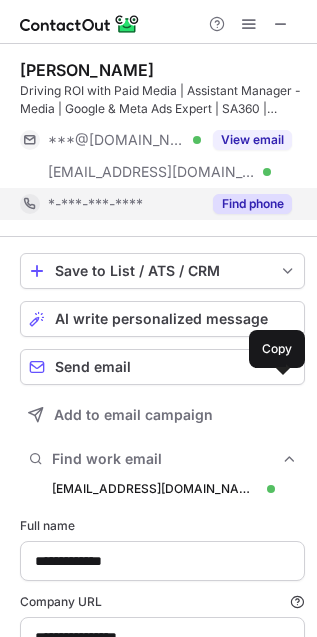 click on "Find phone" at bounding box center [252, 204] 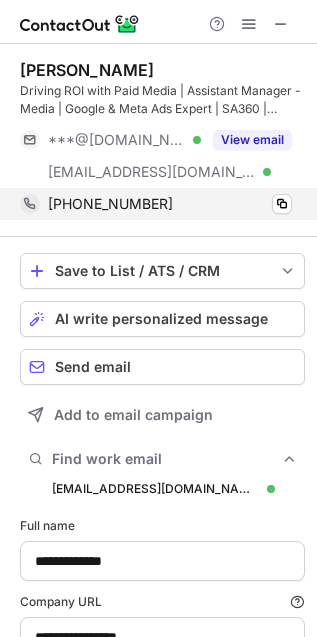 click on "+919599251660 Copy" at bounding box center [156, 204] 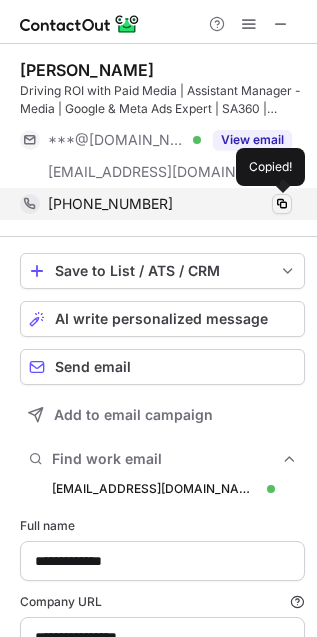 click at bounding box center (282, 204) 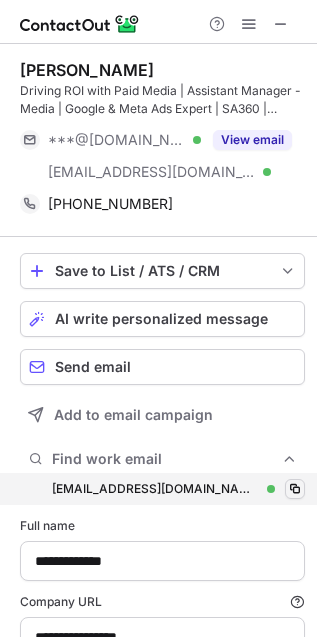 click at bounding box center (295, 489) 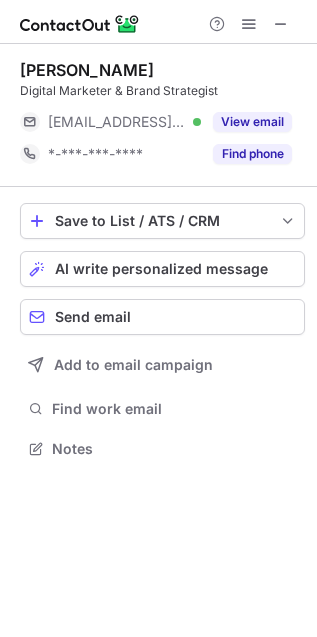 scroll, scrollTop: 0, scrollLeft: 0, axis: both 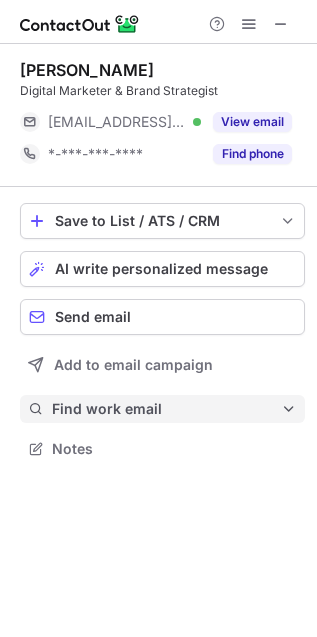 drag, startPoint x: 175, startPoint y: 420, endPoint x: 182, endPoint y: 408, distance: 13.892444 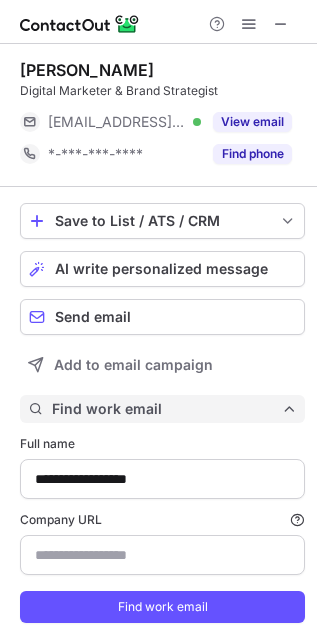 scroll, scrollTop: 10, scrollLeft: 10, axis: both 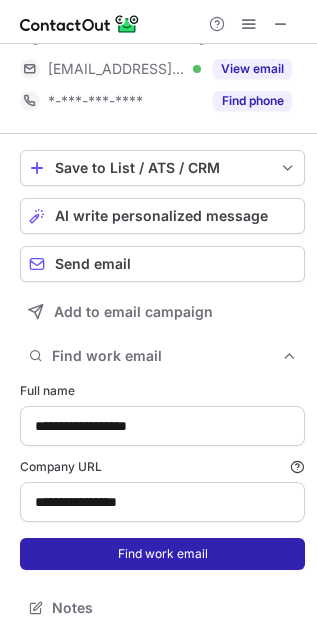 click on "Find work email" at bounding box center [162, 554] 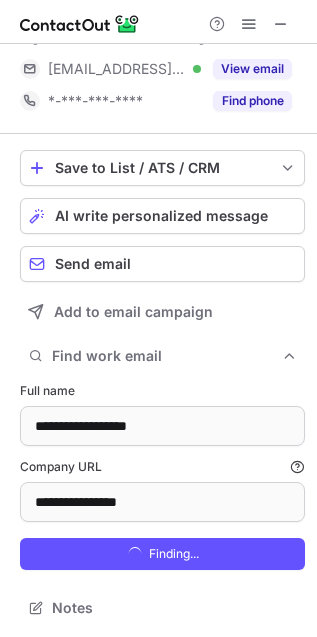 scroll, scrollTop: 10, scrollLeft: 10, axis: both 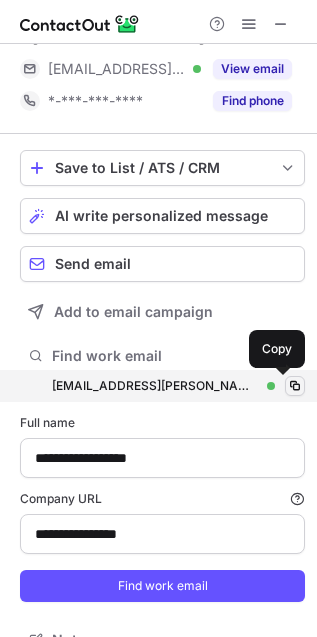 click at bounding box center [295, 386] 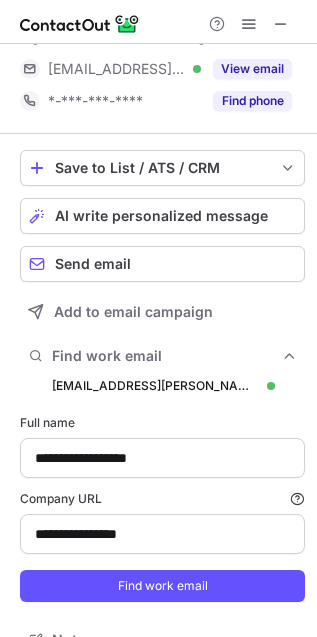 type 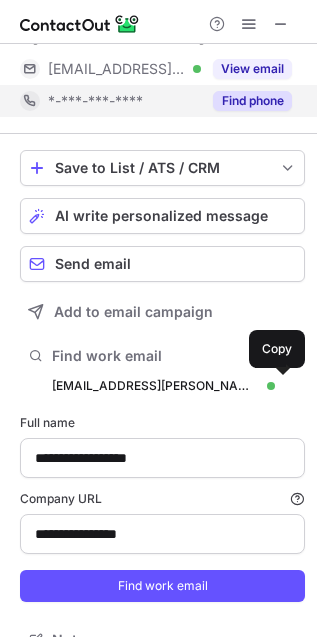 click on "Find phone" at bounding box center [252, 101] 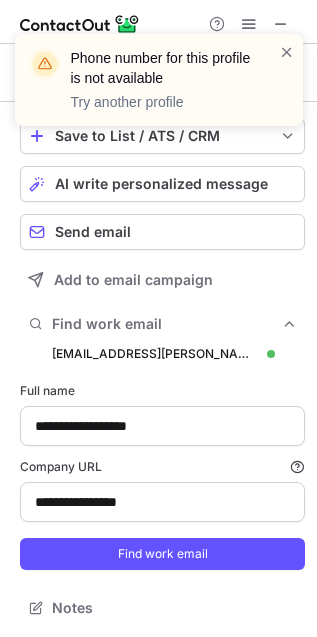 scroll, scrollTop: 646, scrollLeft: 304, axis: both 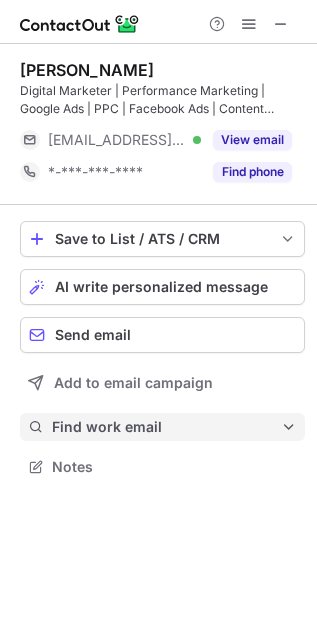 click on "Find work email" at bounding box center (166, 427) 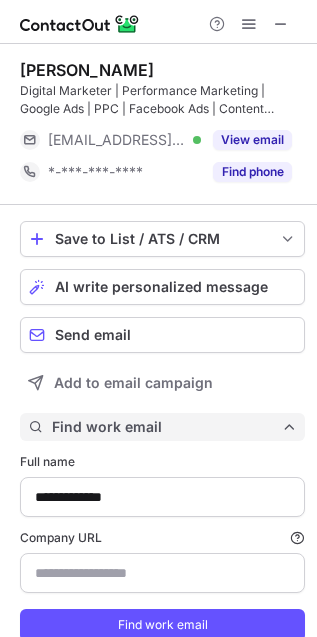 scroll, scrollTop: 11, scrollLeft: 10, axis: both 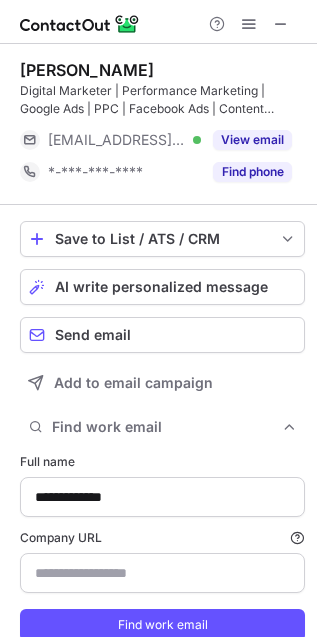 type on "**********" 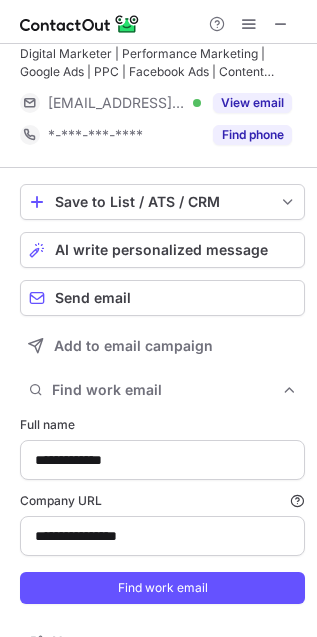 scroll, scrollTop: 71, scrollLeft: 0, axis: vertical 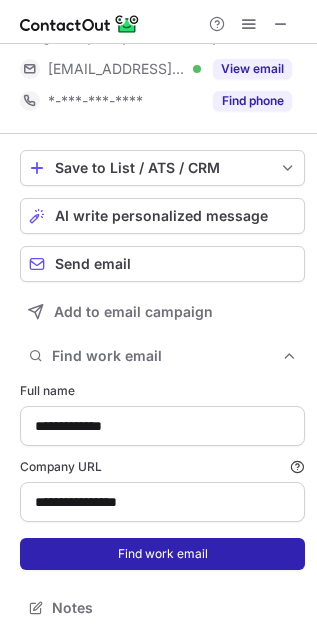 click on "Find work email" at bounding box center (162, 554) 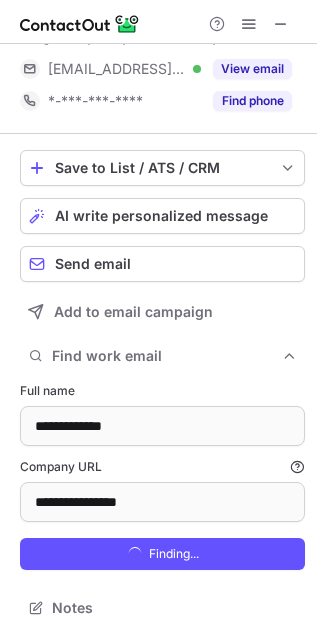 scroll, scrollTop: 10, scrollLeft: 10, axis: both 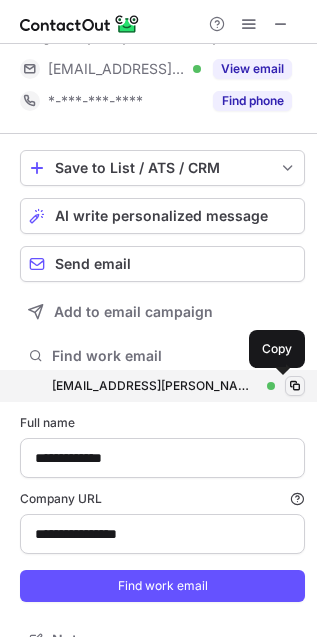 click at bounding box center [295, 386] 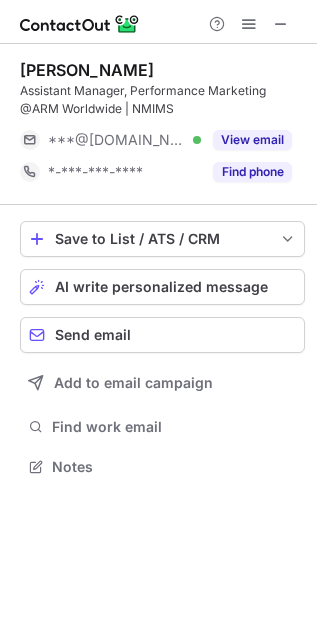 scroll, scrollTop: 0, scrollLeft: 0, axis: both 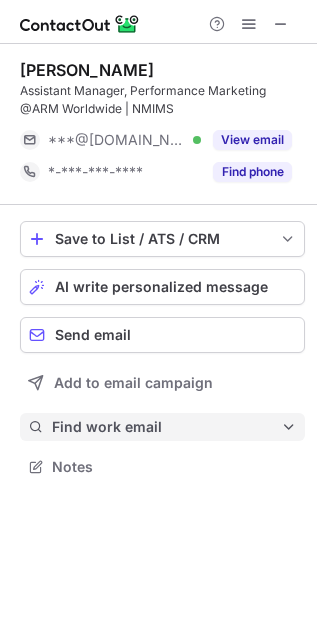 click on "Find work email" at bounding box center (166, 427) 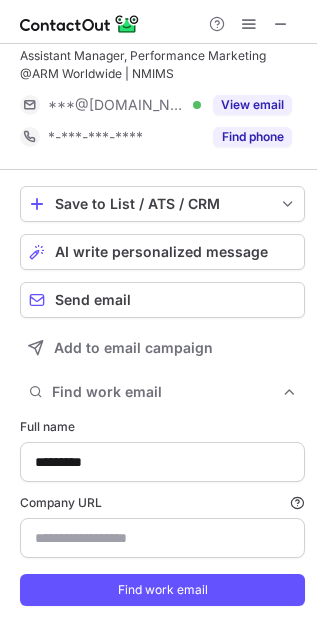 type on "**********" 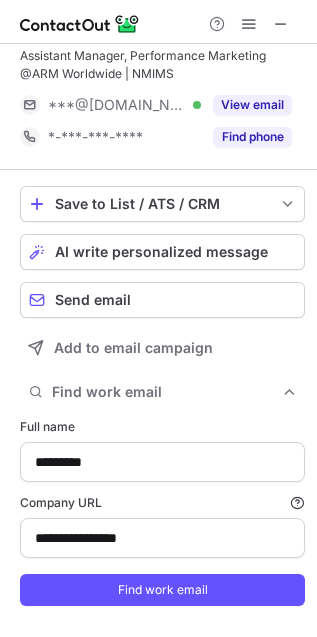 scroll, scrollTop: 71, scrollLeft: 0, axis: vertical 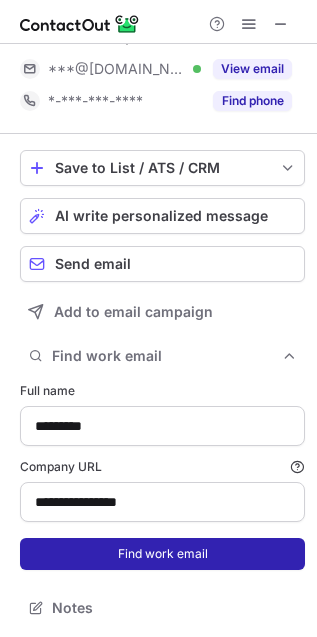click on "Find work email" at bounding box center [162, 554] 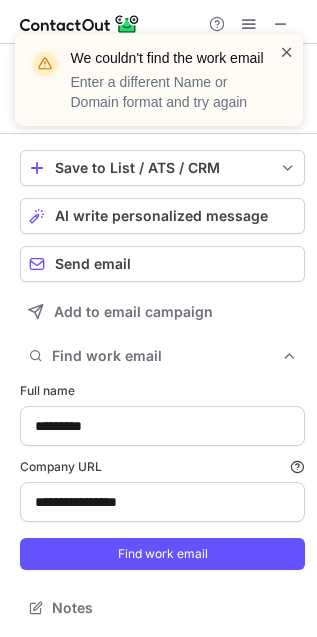 click at bounding box center (287, 52) 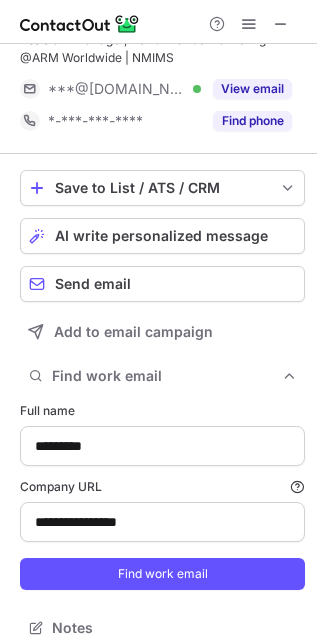 scroll, scrollTop: 0, scrollLeft: 0, axis: both 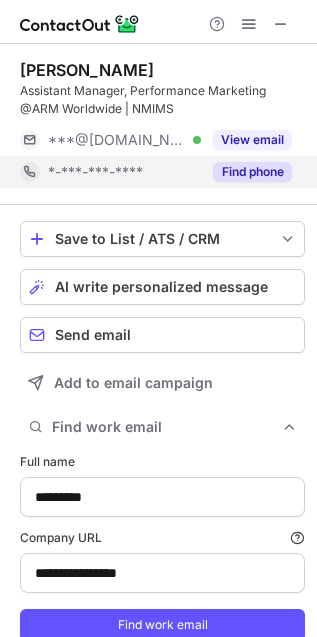 click on "Find phone" at bounding box center [252, 172] 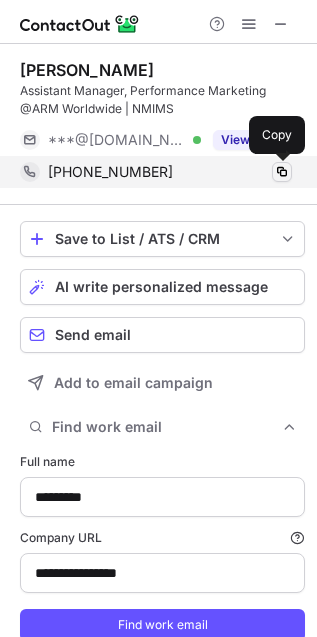 click at bounding box center (282, 172) 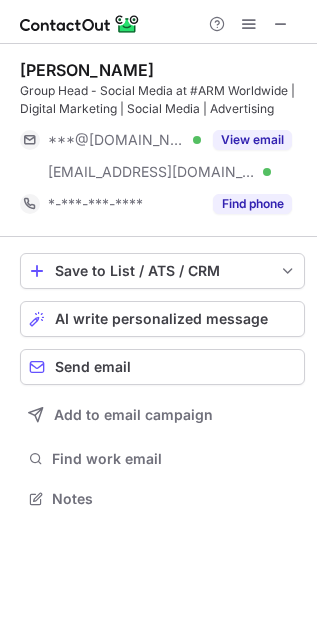 scroll, scrollTop: 0, scrollLeft: 0, axis: both 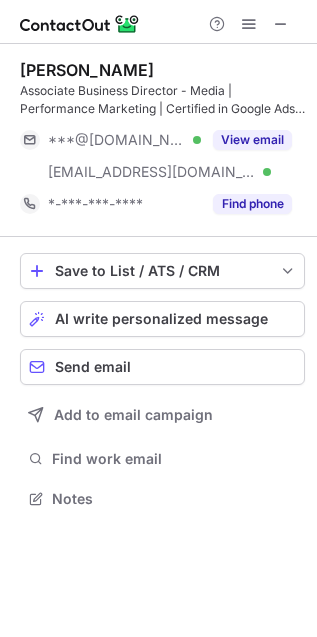 click on "Ramanpreet Chopra" at bounding box center (87, 70) 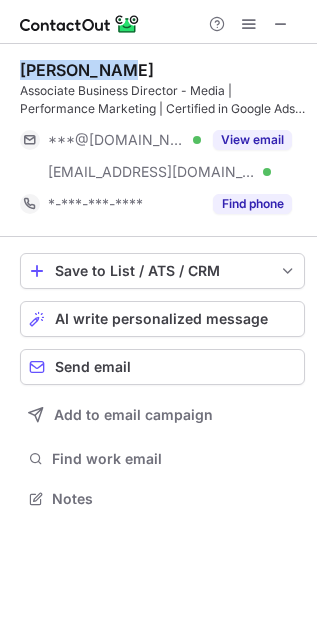 click on "Ramanpreet Chopra" at bounding box center (87, 70) 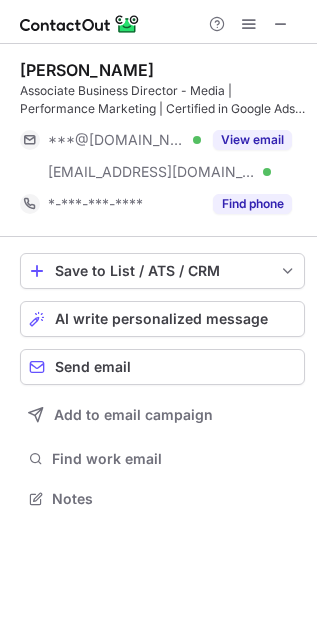 click on "Ramanpreet Chopra Associate Business Director - Media | Performance Marketing | Certified in Google Ads, Meta, Apple Ads & Ecommerce Ads ***@gmail.com Verified ***@armworldwide.com Verified View email *-***-***-**** Find phone" at bounding box center [162, 140] 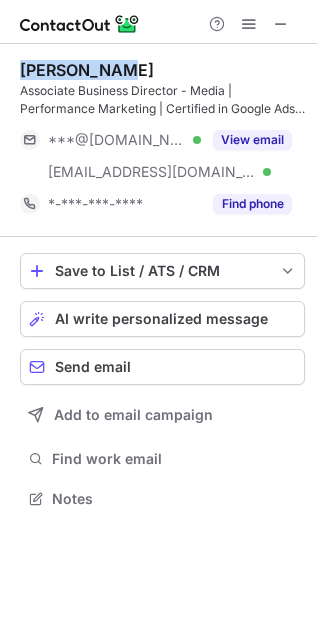 click on "Ramanpreet Chopra Associate Business Director - Media | Performance Marketing | Certified in Google Ads, Meta, Apple Ads & Ecommerce Ads ***@gmail.com Verified ***@armworldwide.com Verified View email *-***-***-**** Find phone" at bounding box center (162, 140) 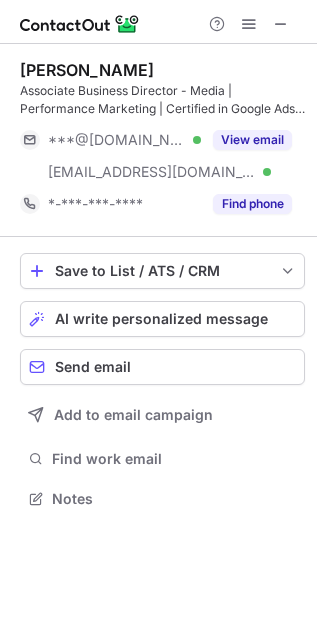 click on "Ramanpreet Chopra" at bounding box center (87, 70) 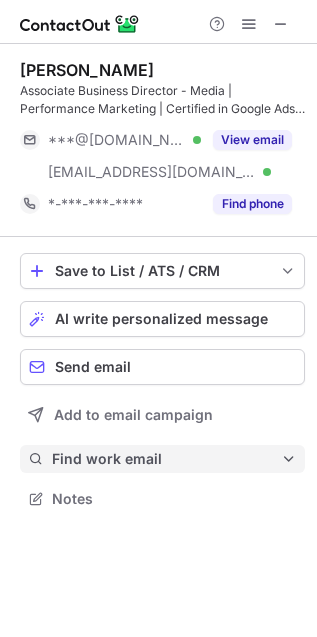 click on "Find work email" at bounding box center (166, 459) 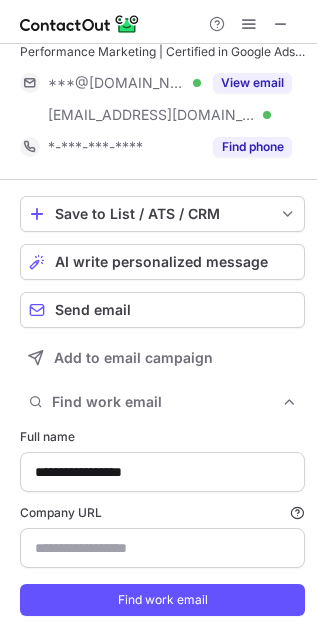 scroll, scrollTop: 103, scrollLeft: 0, axis: vertical 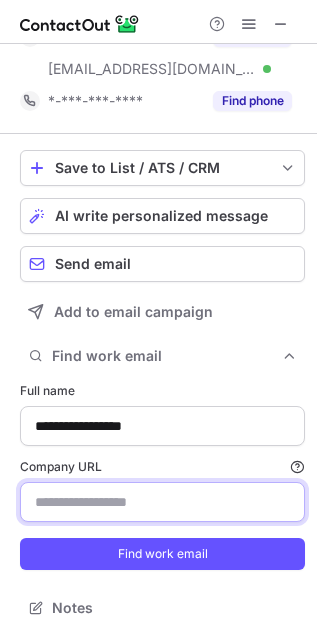 click on "Company URL Finding work email will consume 1 credit if a match is found." at bounding box center [162, 502] 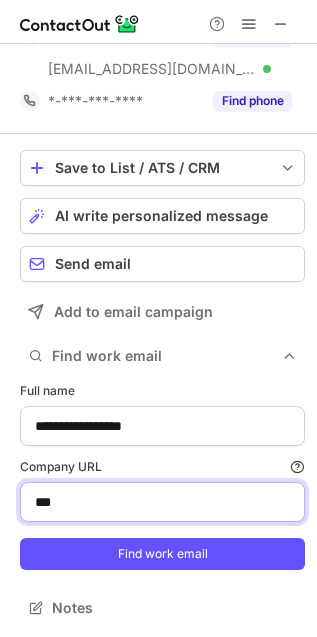 type on "**********" 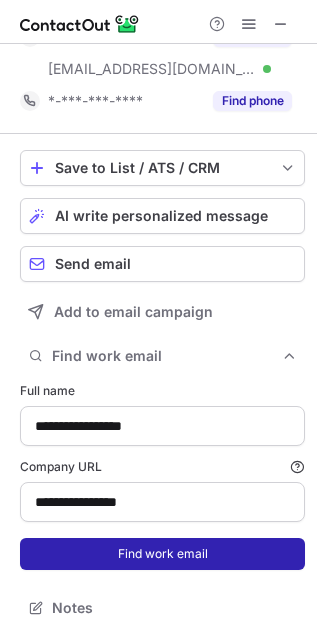 click on "Find work email" at bounding box center [162, 554] 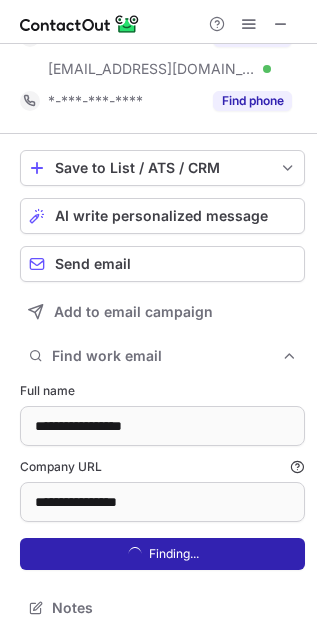 scroll, scrollTop: 10, scrollLeft: 10, axis: both 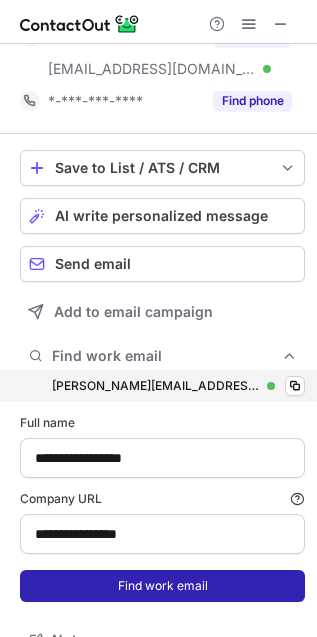 click on "ramanpreet.chopra@armworldwide.com ramanpreet.chopra@armworldwide.com Verified Copy" at bounding box center (162, 386) 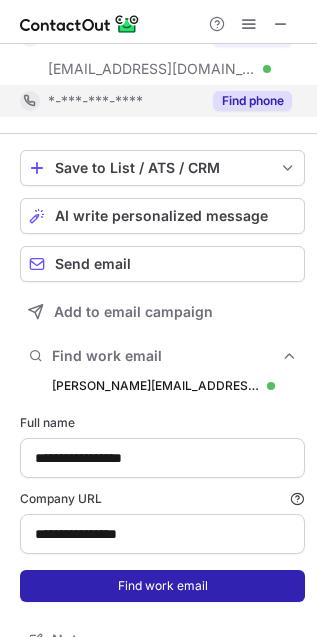 click on "Find phone" at bounding box center [252, 101] 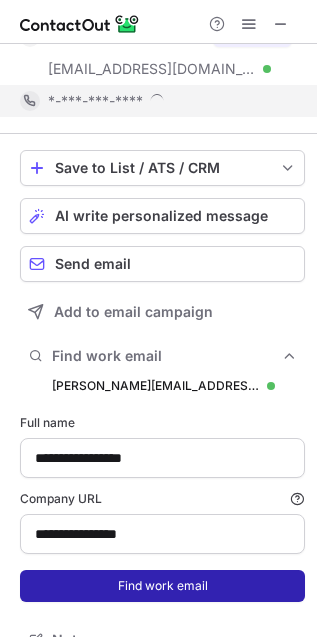 scroll, scrollTop: 0, scrollLeft: 0, axis: both 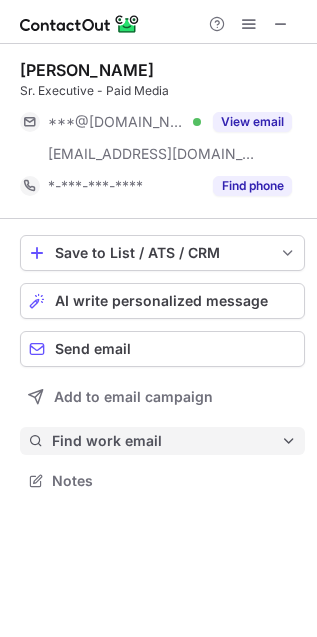click on "Find work email" at bounding box center (166, 441) 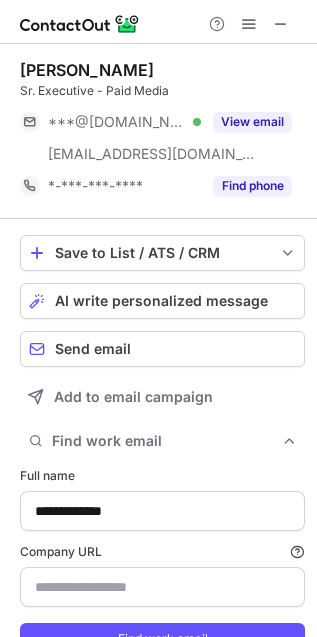 scroll, scrollTop: 85, scrollLeft: 0, axis: vertical 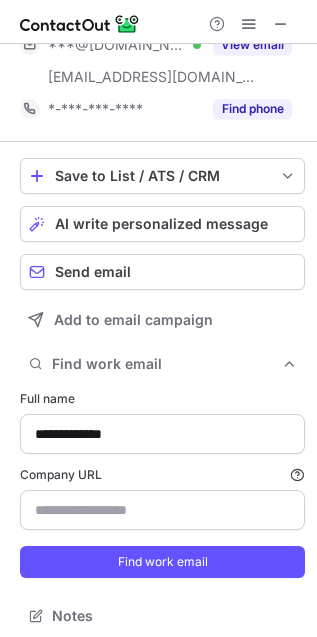 type on "**********" 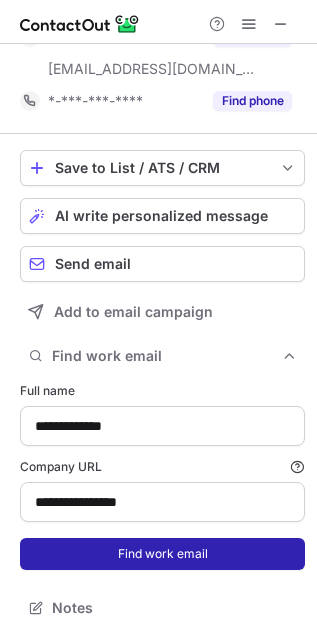 click on "Find work email" at bounding box center [162, 554] 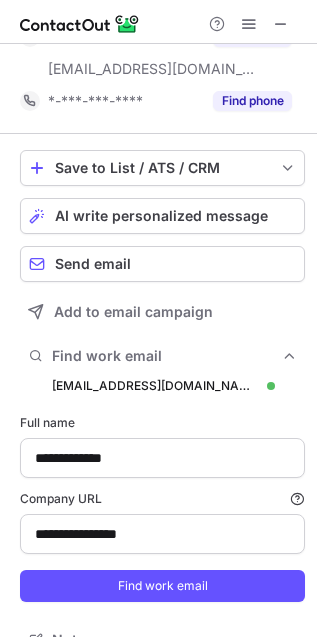 scroll, scrollTop: 10, scrollLeft: 10, axis: both 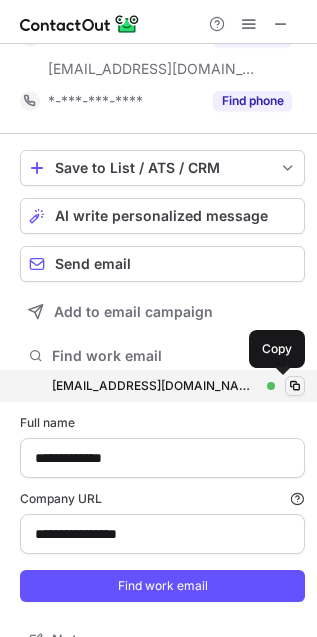 click at bounding box center (295, 386) 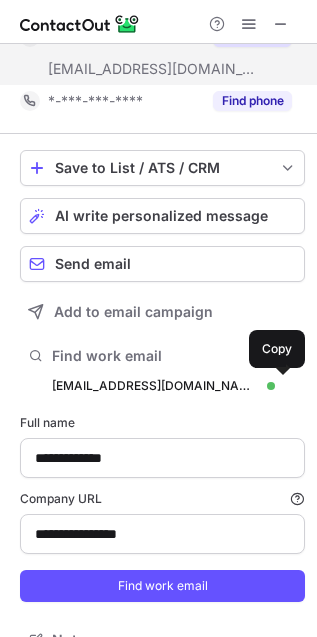 type 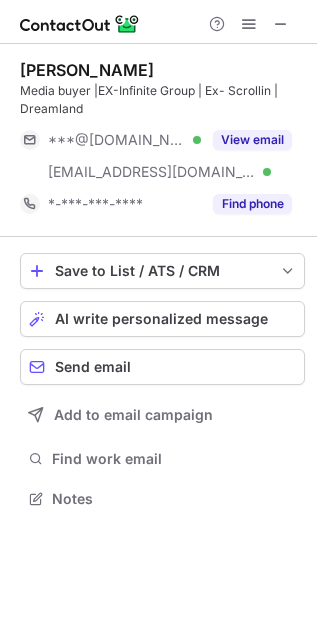 scroll, scrollTop: 0, scrollLeft: 0, axis: both 